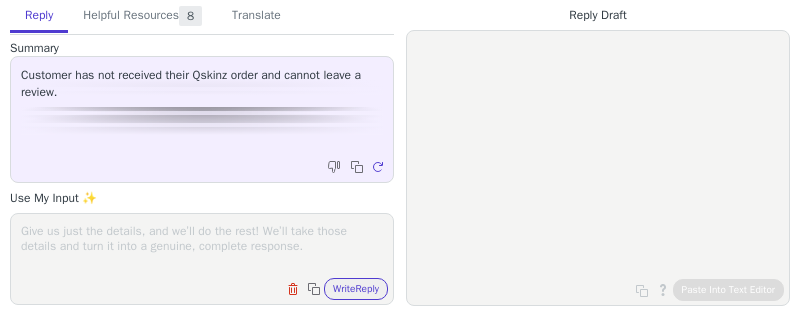 scroll, scrollTop: 0, scrollLeft: 0, axis: both 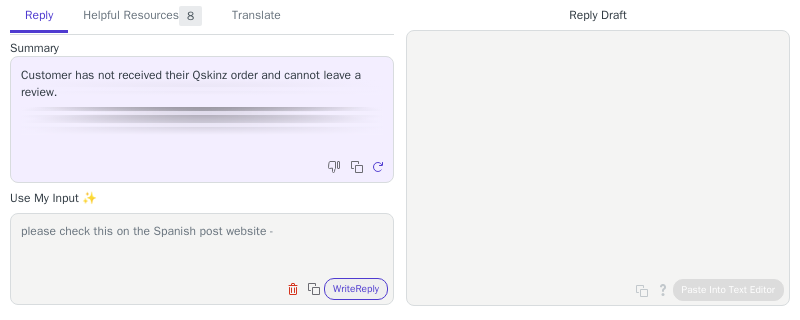 paste on "UL079515416GB" 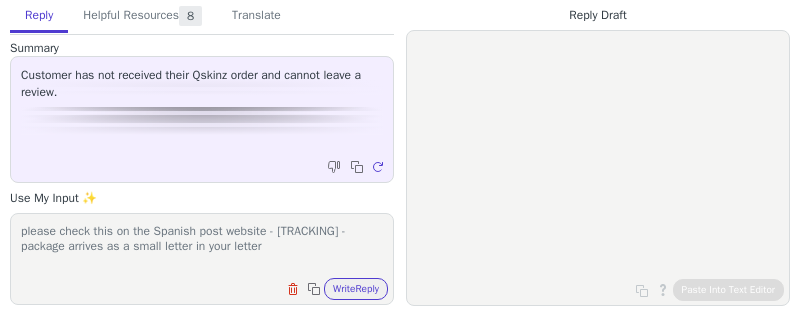 scroll, scrollTop: 0, scrollLeft: 0, axis: both 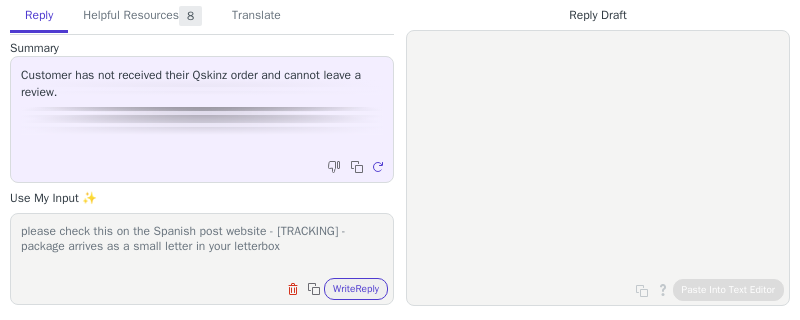 type on "please check this on the Spanish post website - UL079515416GB - package arrives as a small letter in your letterbox" 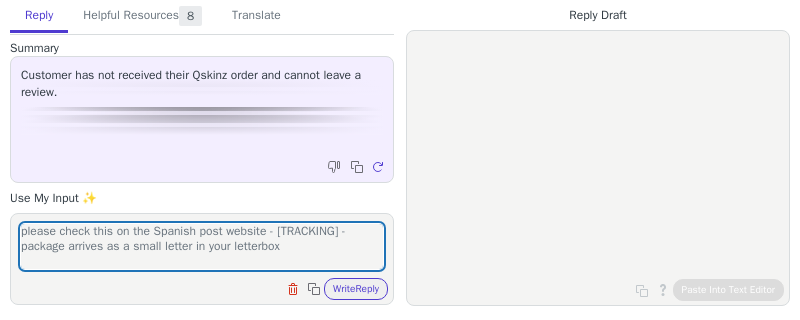 click on "Write  Reply" at bounding box center (356, 289) 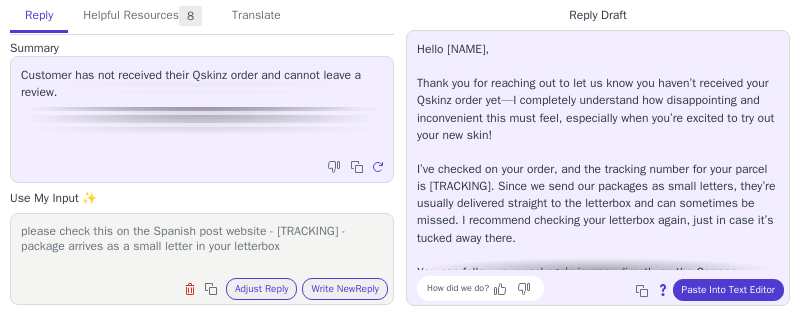 click on "Paste Into Text Editor" at bounding box center (728, 290) 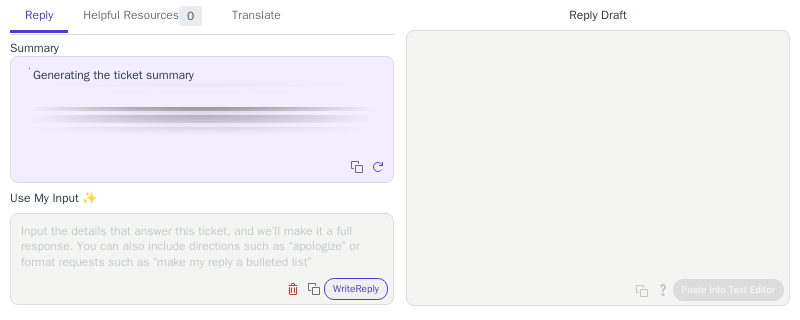 scroll, scrollTop: 0, scrollLeft: 0, axis: both 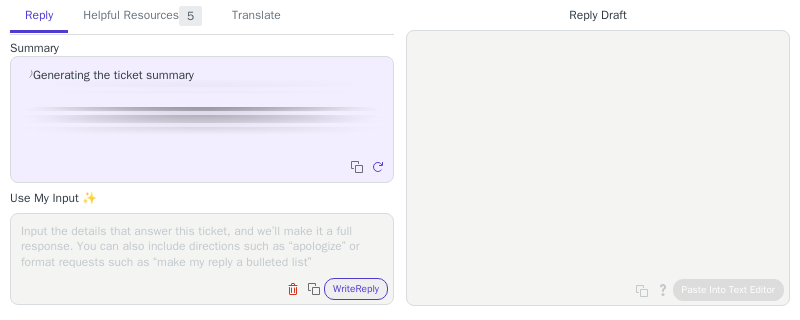 drag, startPoint x: 0, startPoint y: 0, endPoint x: 61, endPoint y: 225, distance: 233.12228 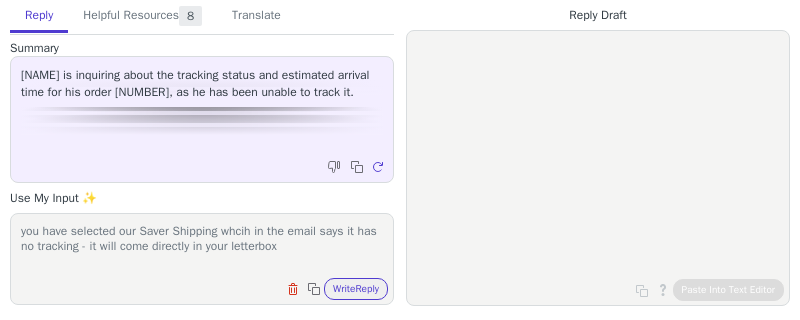 type on "you have selected our Saver Shipping whcih in the email says it has no tracking - it will come directly in your letterbox" 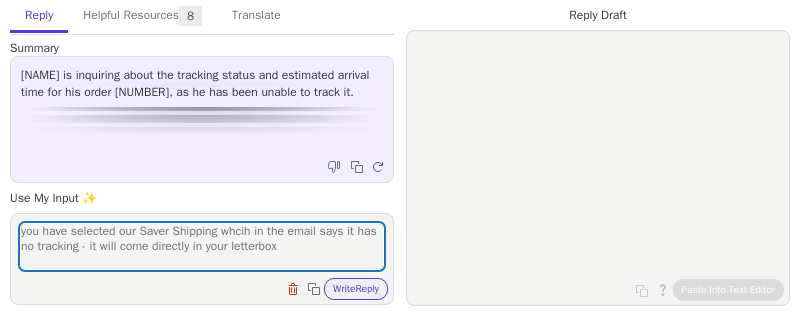 click on "Write  Reply" at bounding box center (356, 289) 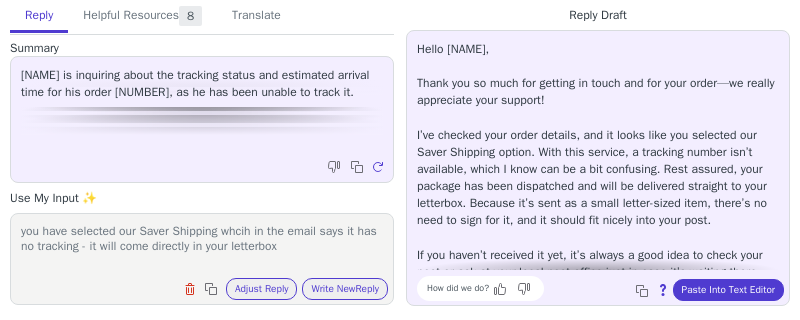 click on "Paste Into Text Editor" at bounding box center [728, 290] 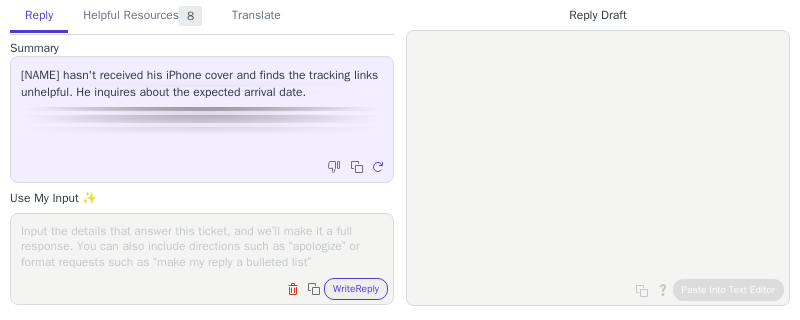 scroll, scrollTop: 0, scrollLeft: 0, axis: both 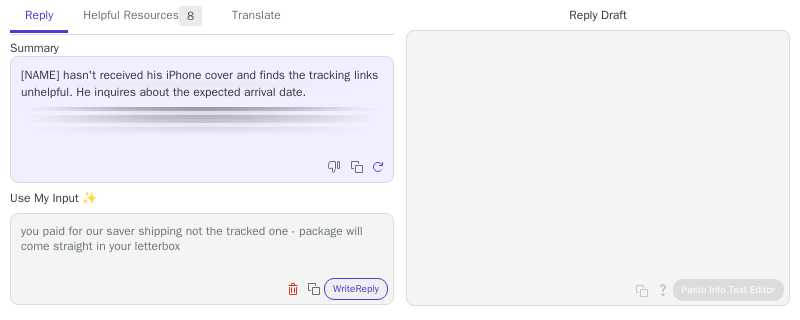 type on "you paid for our saver shipping not the tracked one - package will come straight in your letterbox" 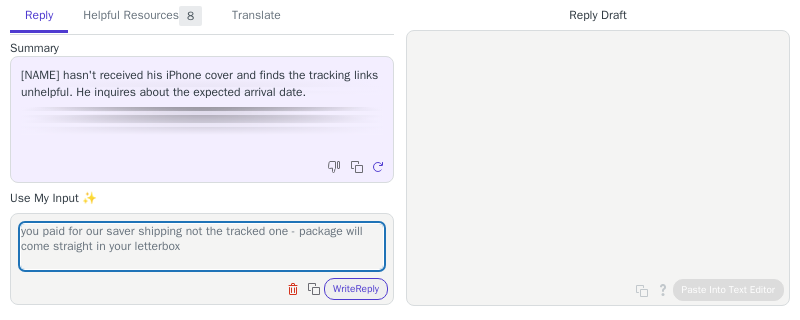 click on "Clear field Copy to clipboard Write  Reply" at bounding box center (335, 289) 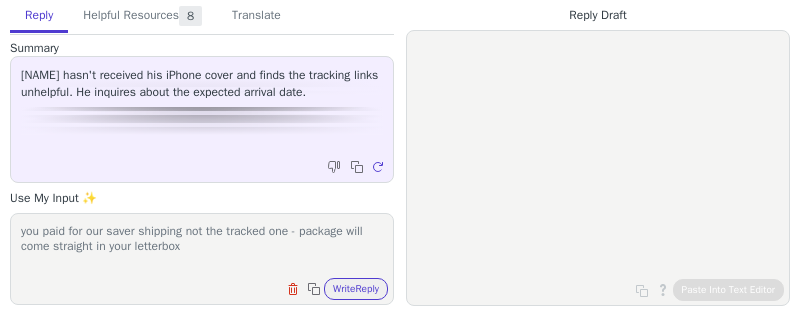 click on "Write  Reply" at bounding box center [356, 289] 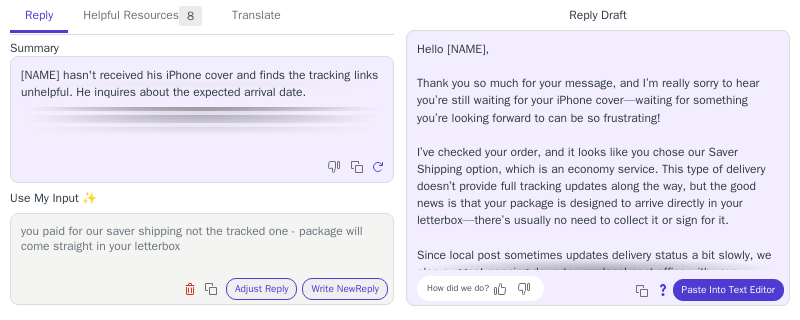 click on "Paste Into Text Editor" at bounding box center [728, 290] 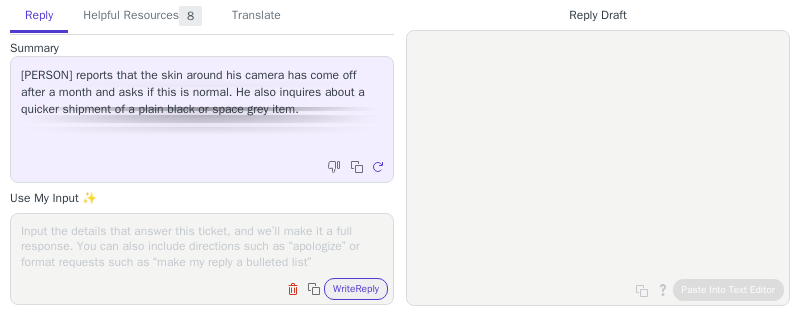 scroll, scrollTop: 0, scrollLeft: 0, axis: both 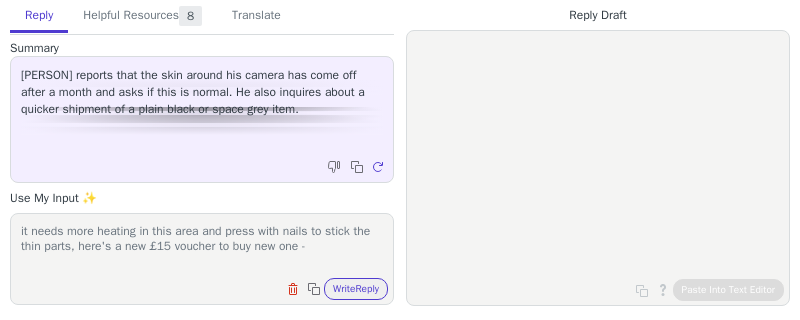 paste on "[CODE]" 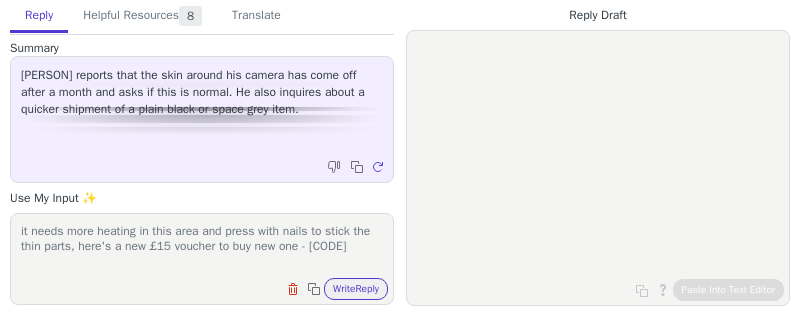 scroll, scrollTop: 0, scrollLeft: 0, axis: both 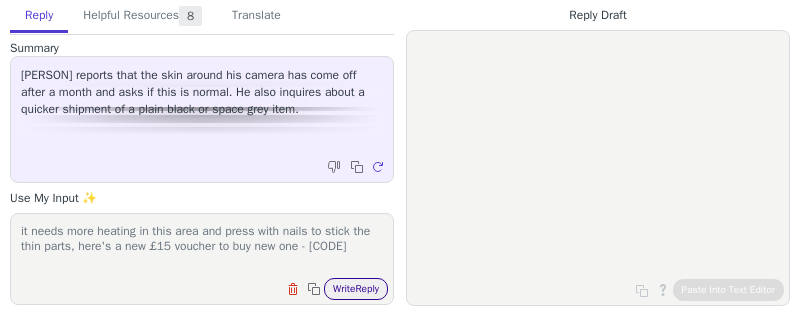 type on "it needs more heating in this area and press with nails to stick the thin parts, here's a new £15 voucher to buy new one - [CODE]" 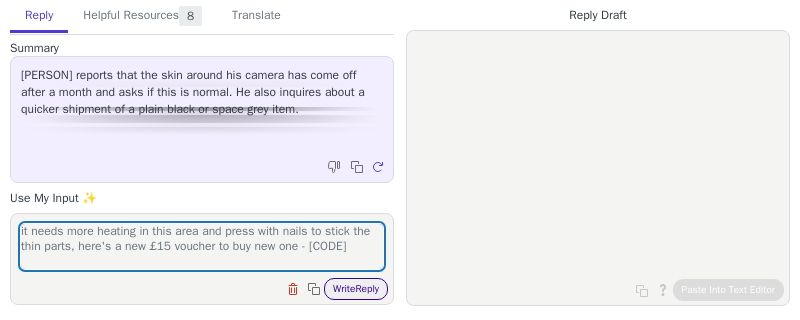 click on "Write  Reply" at bounding box center [356, 289] 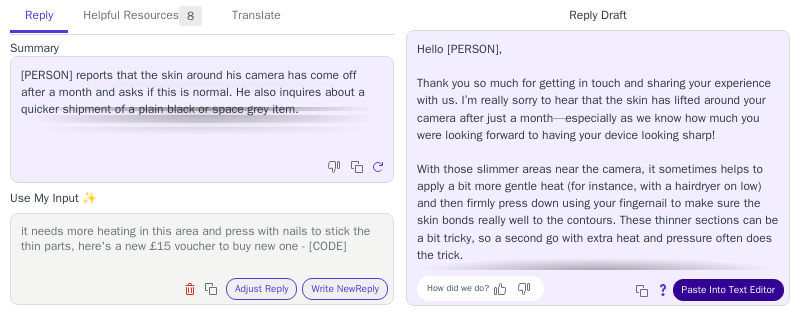 click on "Paste Into Text Editor" at bounding box center (728, 290) 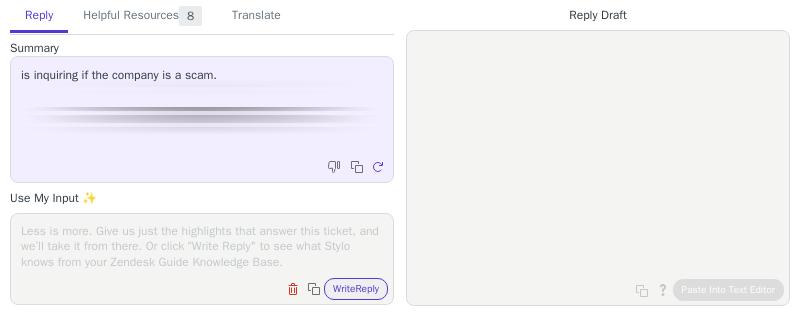 scroll, scrollTop: 0, scrollLeft: 0, axis: both 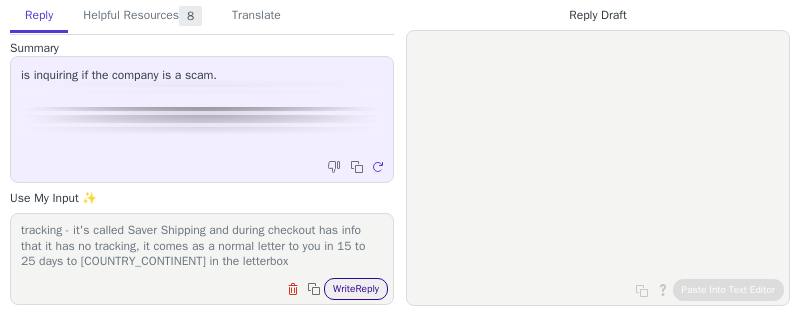 type on "we do not have scam in the [COUNTRY], you chose delivery without tracking - it's called Saver Shipping and during checkout has info that it has no tracking, it comes as a normal letter to you in 15 to 25 days to [COUNTRY_CONTINENT] in the letterbox" 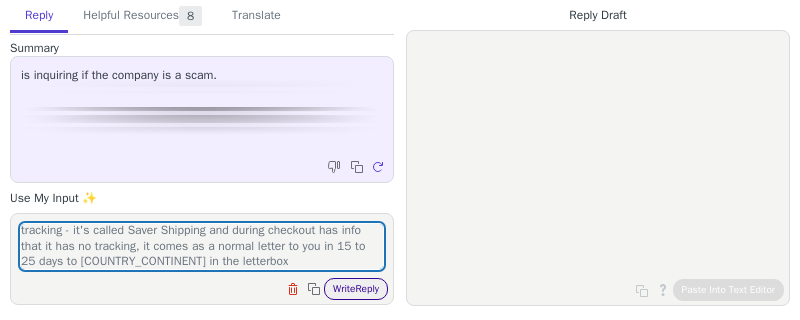 click on "Write  Reply" at bounding box center [356, 289] 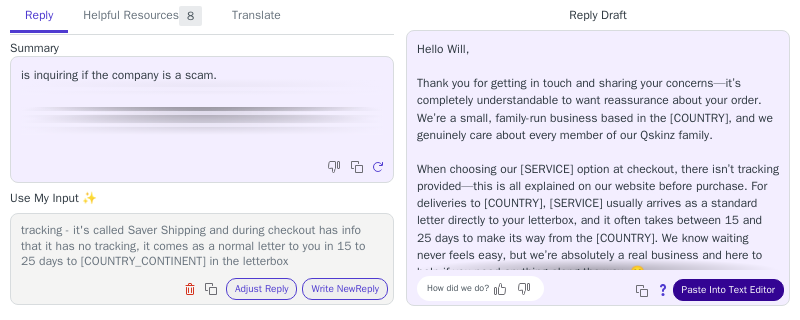 click on "Paste Into Text Editor" at bounding box center [728, 290] 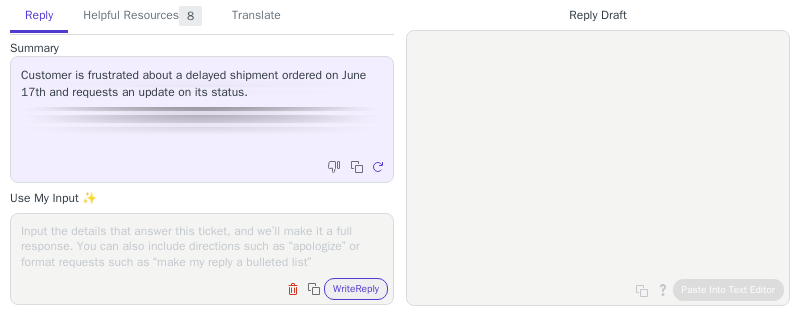 scroll, scrollTop: 0, scrollLeft: 0, axis: both 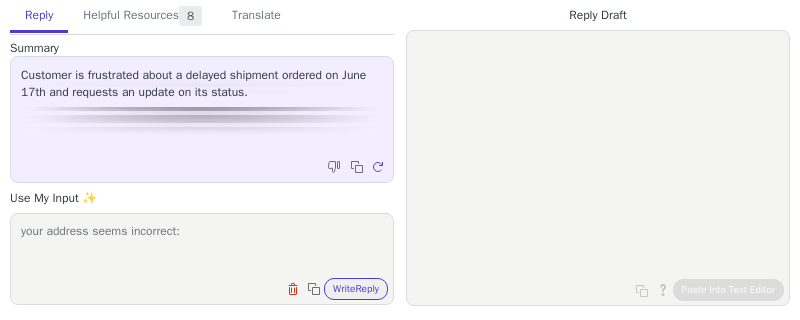 paste on "Shipping address: [FIRST] [LAST], [DISTRICT], [CITY], [COUNTRY]" 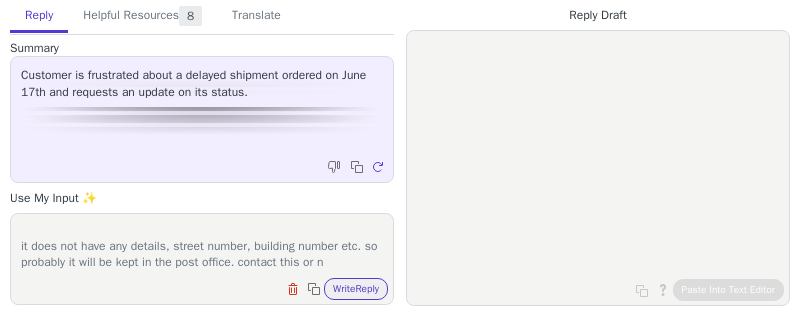 scroll, scrollTop: 46, scrollLeft: 0, axis: vertical 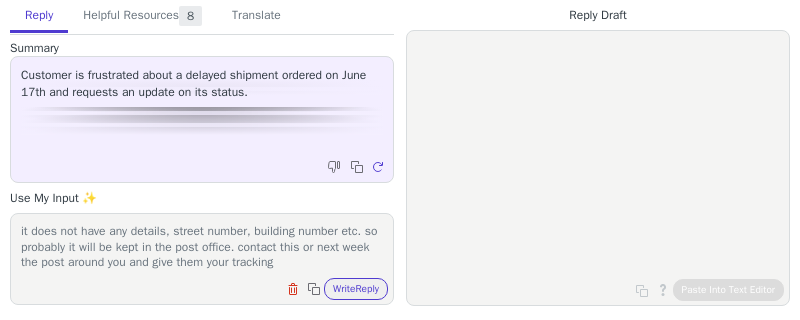 click on "your address seems incorrect:
it does not have any details, street number, building number etc. so probably it will be kept in the post office. contact this or next week the post around you and give them your tracking
Shipping address: [FIRST] [LAST], [NEIGHBORHOOD], [CITY], [COUNTRY]
Clear field Copy to clipboard Write  Reply" at bounding box center (202, 259) 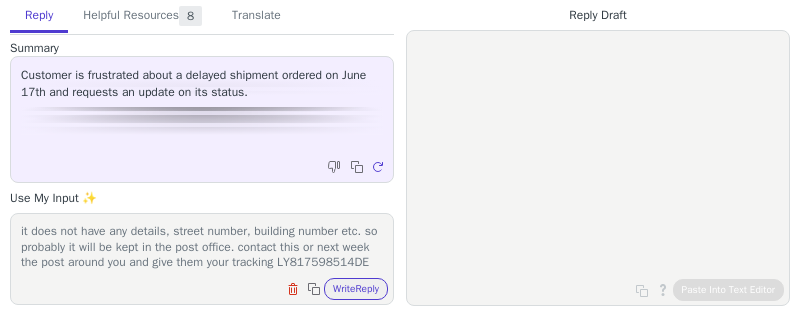 scroll, scrollTop: 92, scrollLeft: 0, axis: vertical 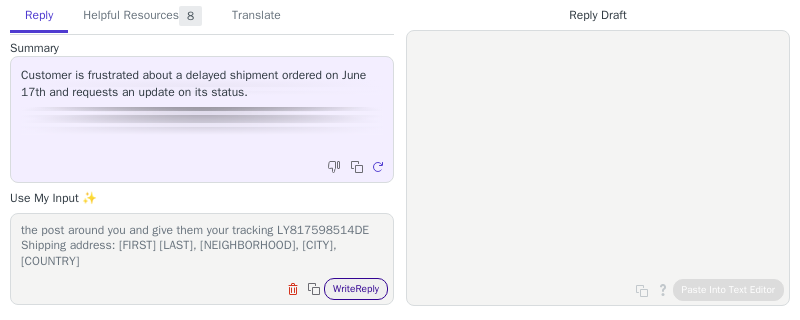 type on "your address seems incorrect:
it does not have any details, street number, building number etc. so probably it will be kept in the post office. contact this or next week the post around you and give them your tracking LY817598514DE
Shipping address: [FIRST] [LAST], [NEIGHBORHOOD], [CITY], [COUNTRY]" 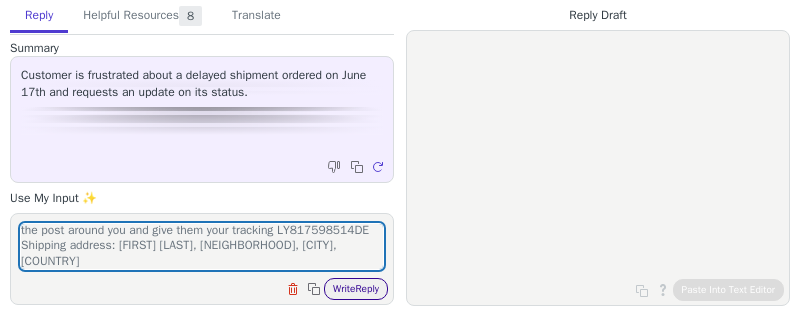 click on "Write  Reply" at bounding box center [356, 289] 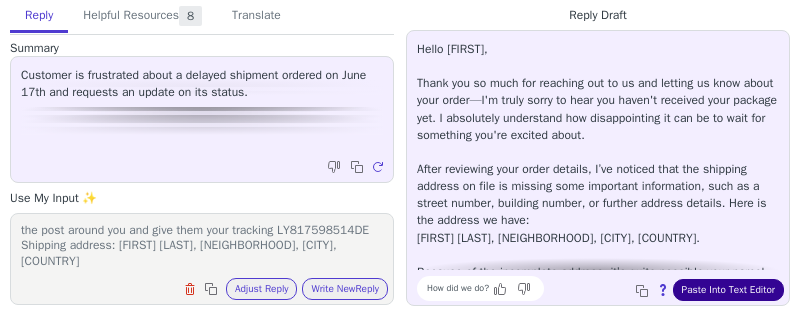 click on "Paste Into Text Editor" at bounding box center [728, 290] 